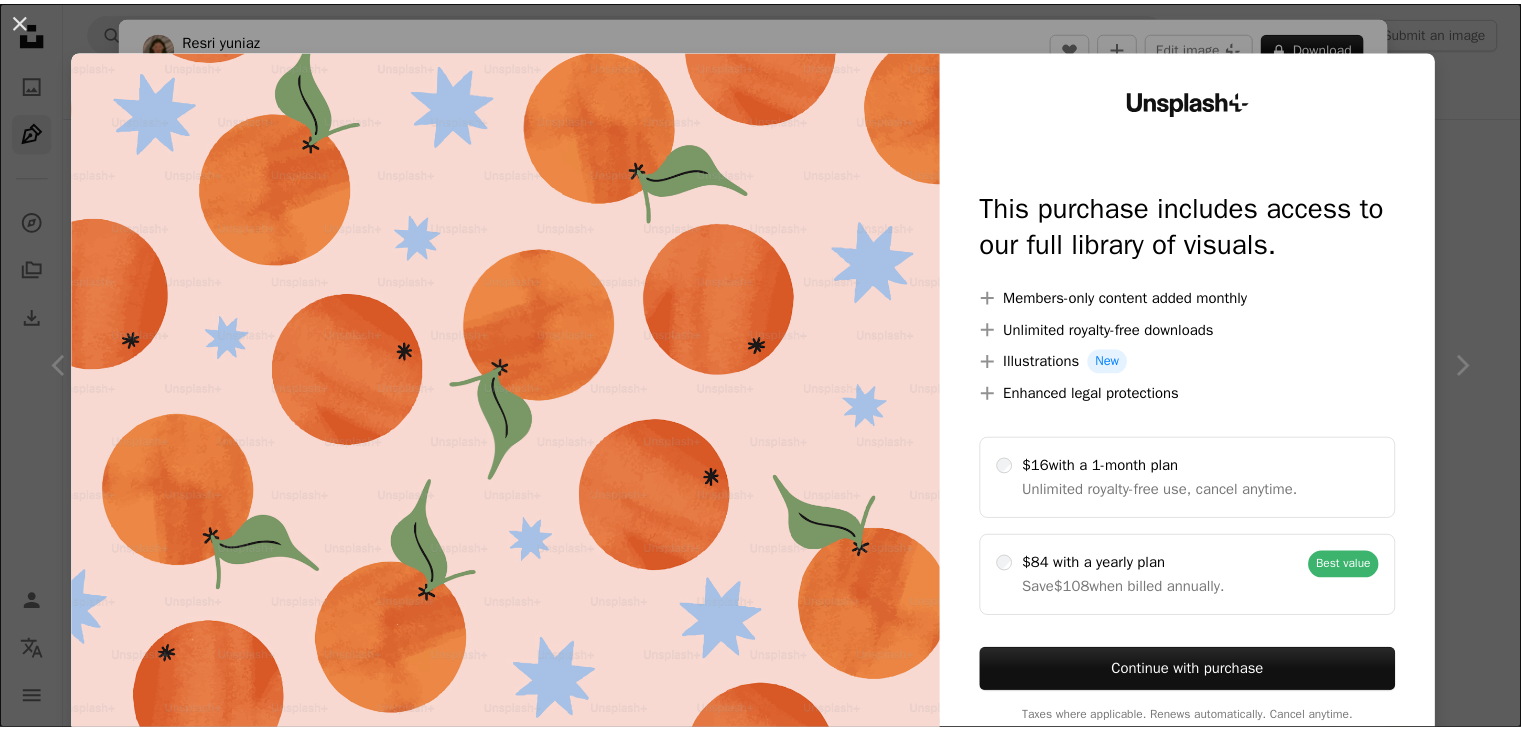 scroll, scrollTop: 5000, scrollLeft: 0, axis: vertical 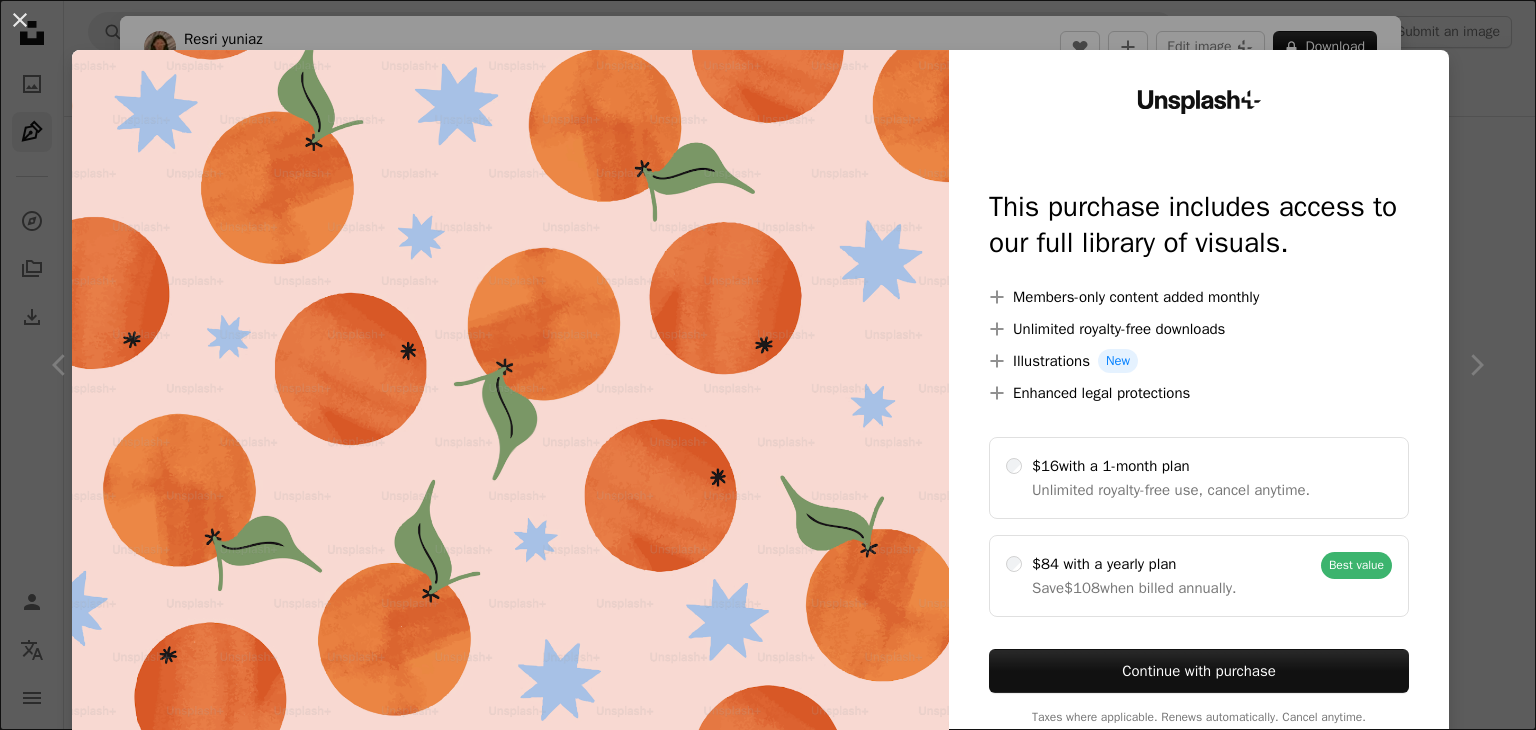 click on "An X shape Unsplash+ This purchase includes access to our full library of visuals. A plus sign Members-only content added monthly A plus sign Unlimited royalty-free downloads A plus sign Illustrations  New A plus sign Enhanced legal protections $16  with a 1-month plan Unlimited royalty-free use, cancel anytime. $84   with a yearly plan Save  $108  when billed annually. Best value Continue with purchase Taxes where applicable. Renews automatically. Cancel anytime." at bounding box center [768, 365] 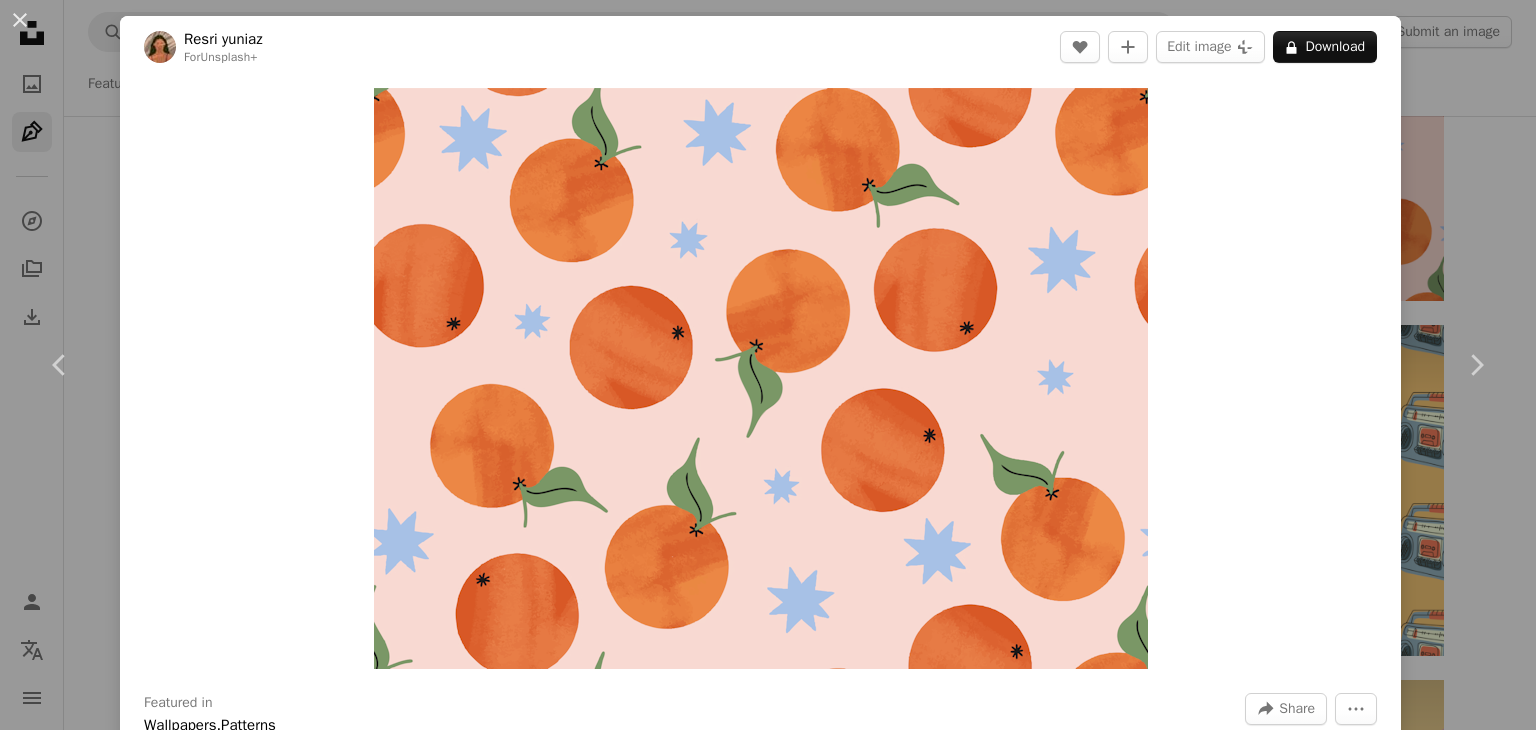 click on "An X shape Chevron left Chevron right Resri yuniaz For Unsplash+ A heart A plus sign Edit image Plus sign for Unsplash+ A lock Download Zoom in Featured in Wallpapers , Patterns A forward-right arrow Share More Actions Calendar outlined Published 2 weeks ago Safety Licensed under the Unsplash+ License wallpaper background pattern illustration orange vector patterns seamless pattern repeating pattern repeating patterns Public domain images From this series Chevron right Plus sign for Unsplash+ Plus sign for Unsplash+ Plus sign for Unsplash+ Plus sign for Unsplash+ Related images Plus sign for Unsplash+ A heart A plus sign [FIRST] [LAST] For Unsplash+ A lock Download Plus sign for Unsplash+ A heart A plus sign Beatriz Camaleão For Unsplash+ A lock Download Plus sign for Unsplash+ A heart A plus sign Getty Images For Unsplash+ A lock Download Plus sign for Unsplash+ A heart A plus sign Getty Images For Unsplash+ A lock Download Plus sign for Unsplash+ A heart A plus sign For Unsplash+" at bounding box center (768, 365) 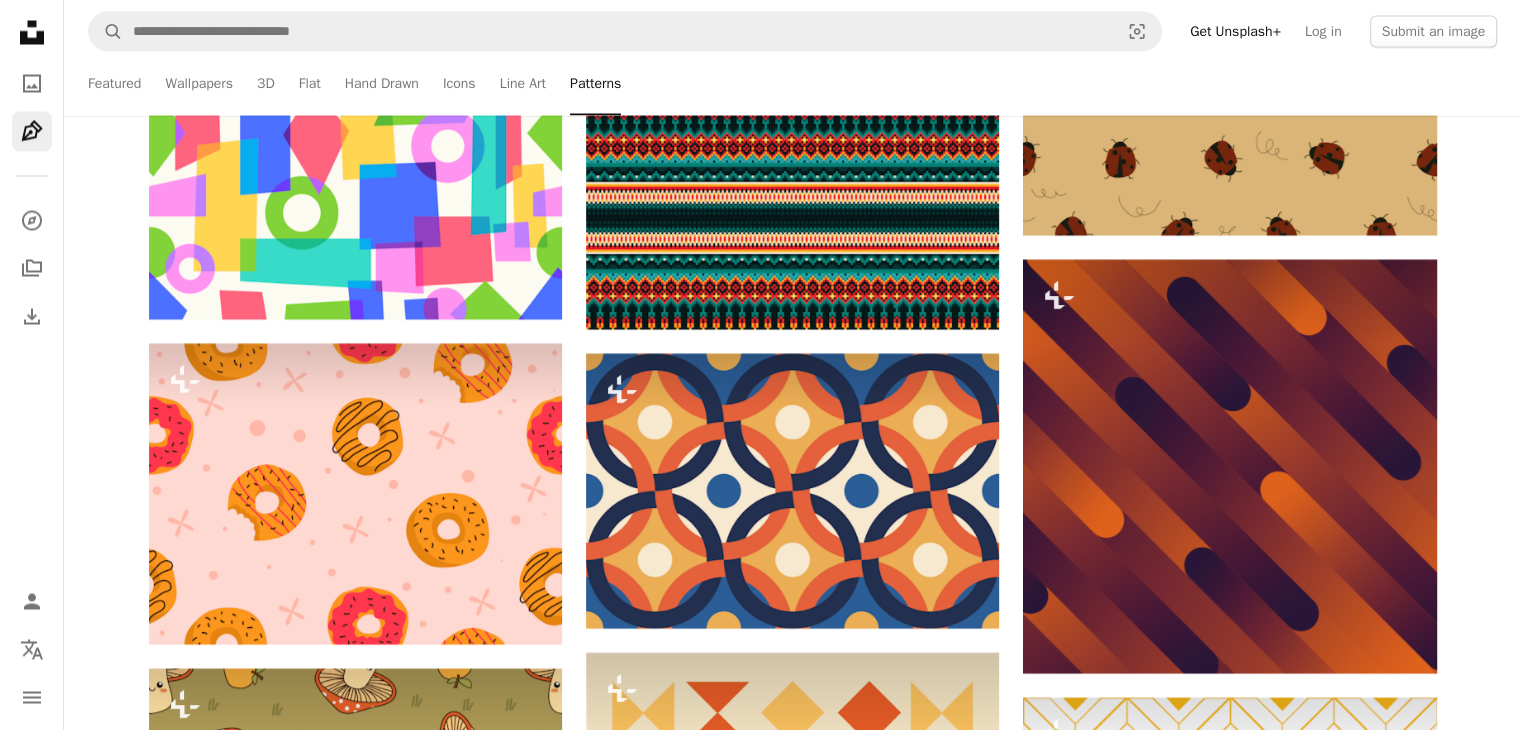 scroll, scrollTop: 3500, scrollLeft: 0, axis: vertical 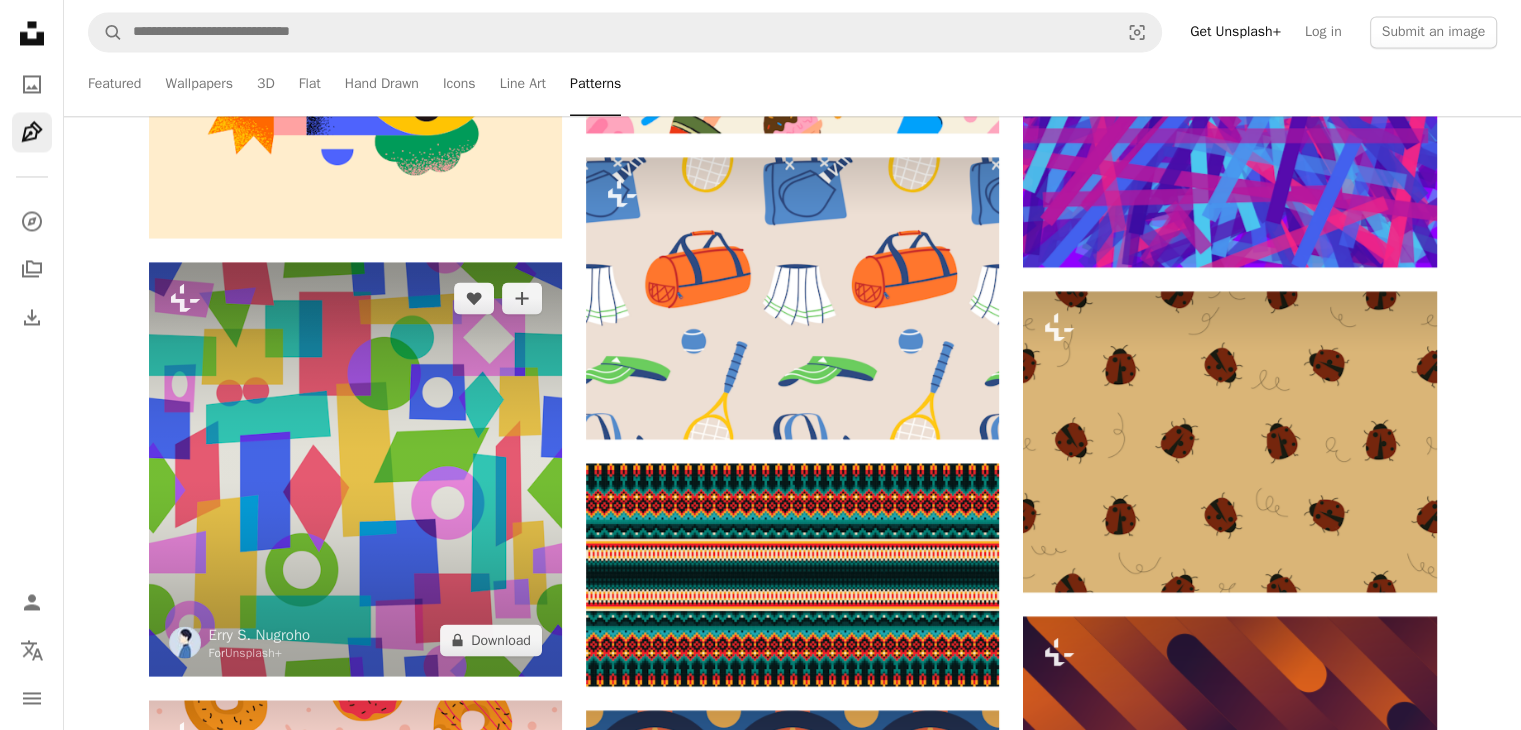 click at bounding box center [355, 468] 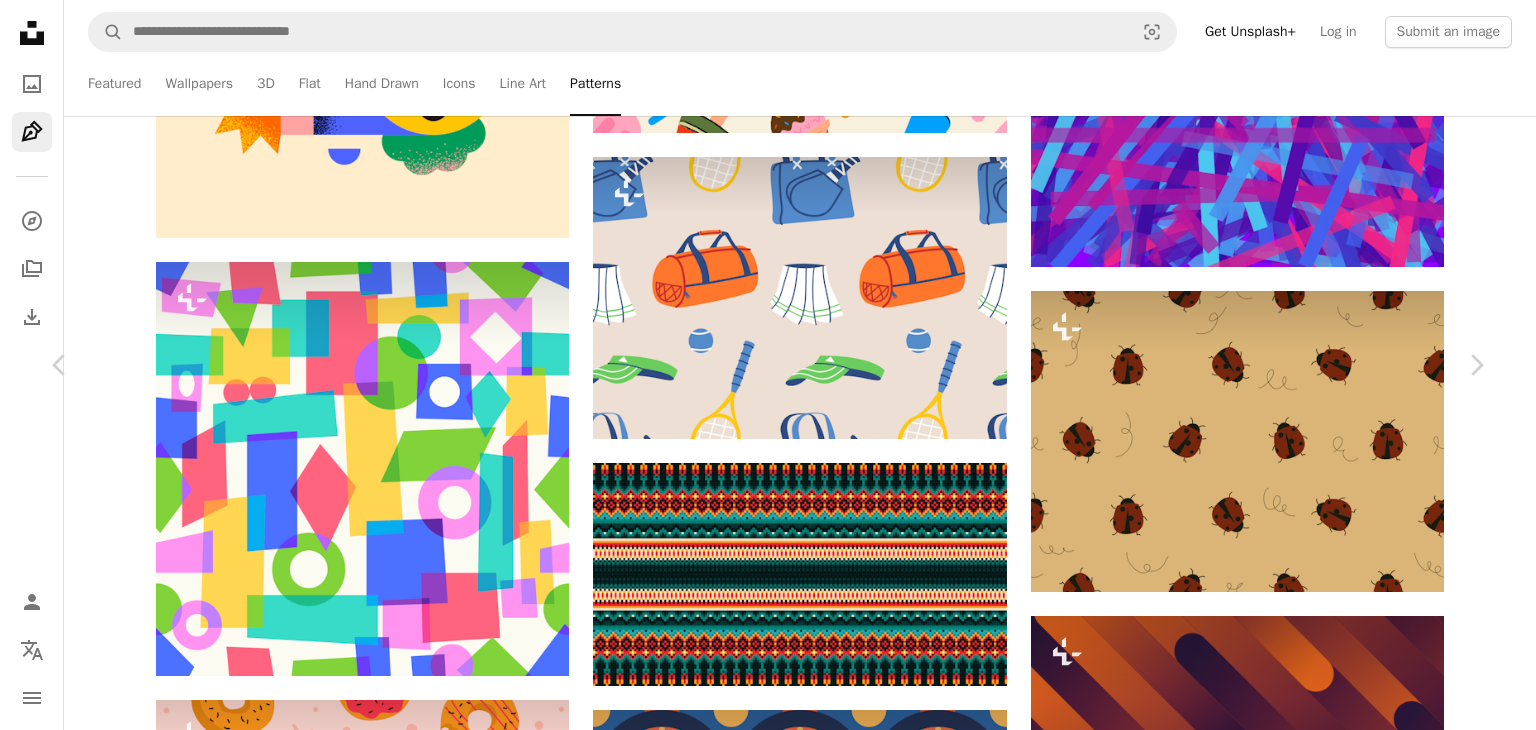 click on "An X shape Chevron left Chevron right [FIRST] [LAST] For Unsplash+ A heart A plus sign Edit image Plus sign for Unsplash+ A lock Download Zoom in Featured in Patterns A forward-right arrow Share More Actions Calendar outlined Published 2 weeks ago Safety Licensed under the Unsplash+ License wallpaper background abstract pattern illustration vector patterns object geometric shape seamless pattern seamless repeating pattern repeating patterns Creative Commons images Related images Plus sign for Unsplash+ A heart A plus sign Getty Images For Unsplash+ A lock Download Plus sign for Unsplash+ A heart A plus sign spumonih For Unsplash+ A lock Download Plus sign for Unsplash+ A heart A plus sign [FIRST] [LAST] For Unsplash+ A lock Download Plus sign for Unsplash+ A heart A plus sign Wahyu Bintoro For Unsplash+ A lock Download Plus sign for Unsplash+ A heart A plus sign Ayush Kumar For Unsplash+ A lock Download Plus sign for Unsplash+ A heart A plus sign Bekeen.co For Unsplash+ A lock For" at bounding box center [768, 5485] 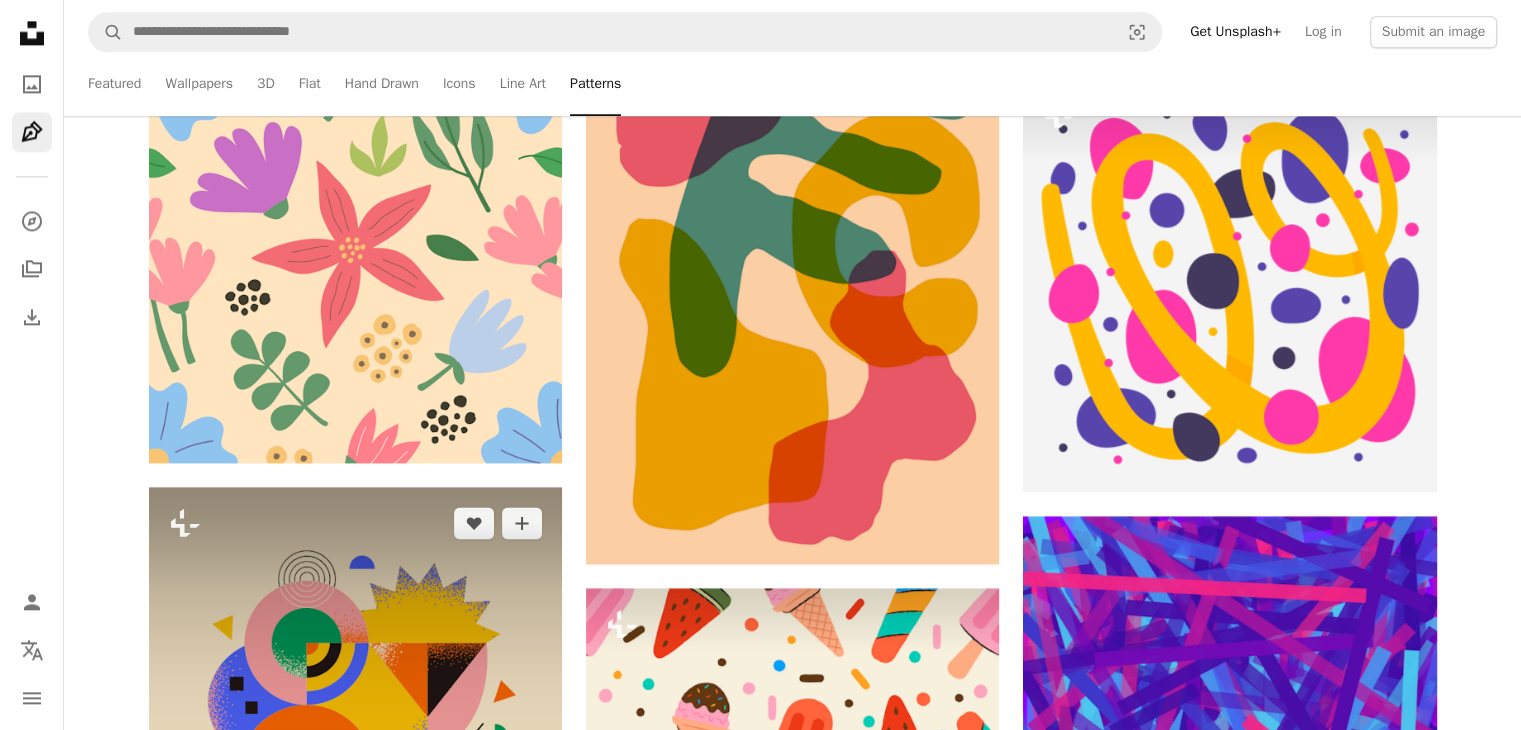 scroll, scrollTop: 2200, scrollLeft: 0, axis: vertical 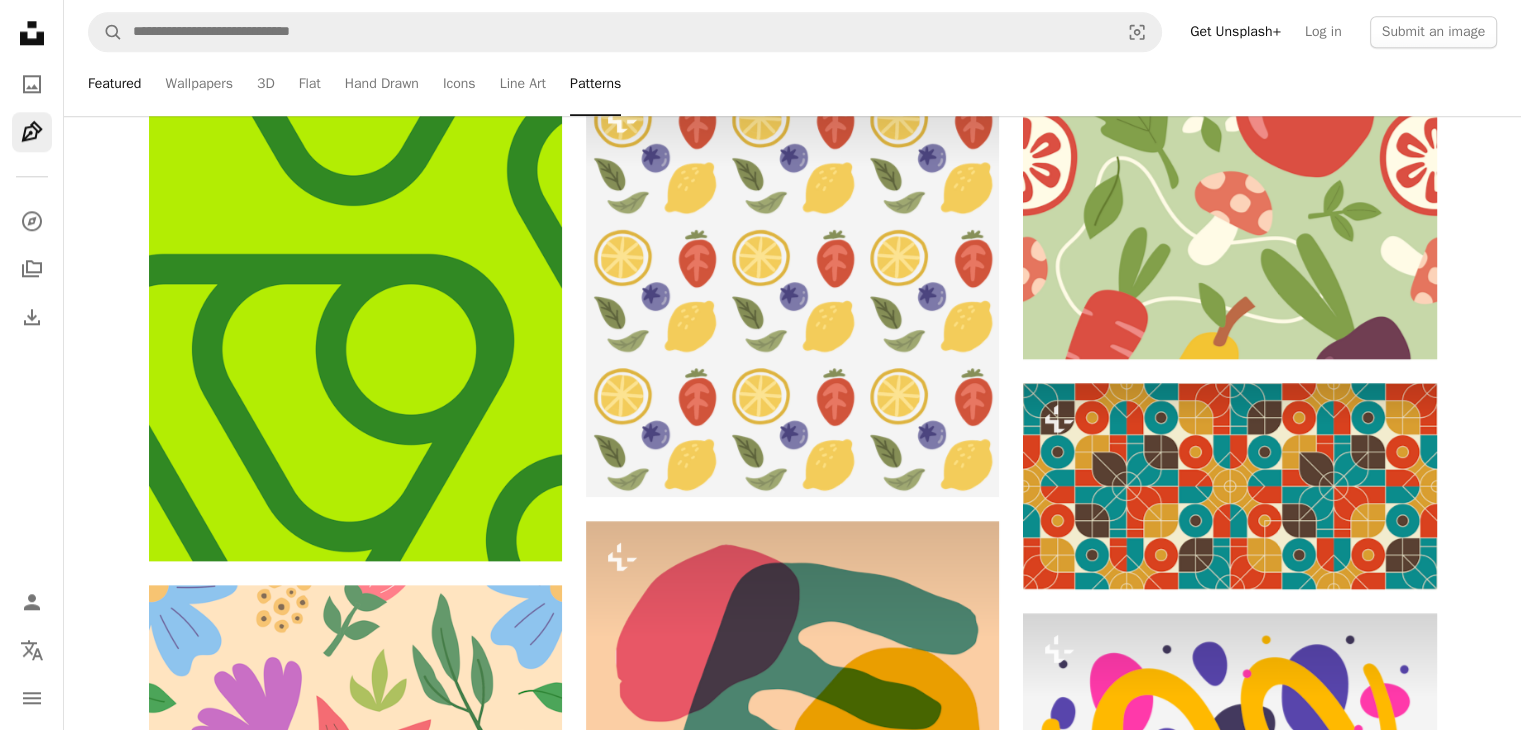 click on "Featured" at bounding box center [114, 84] 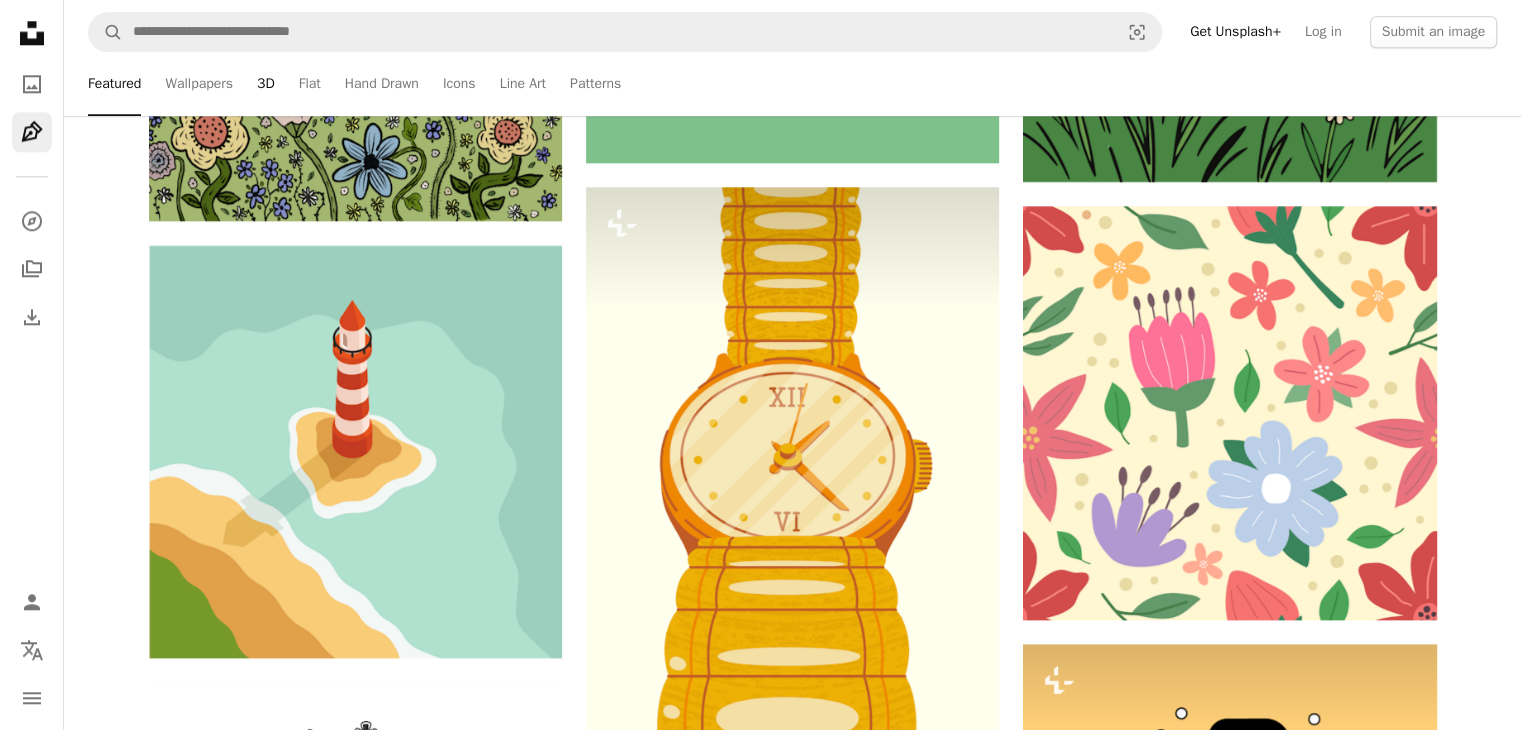 scroll, scrollTop: 0, scrollLeft: 0, axis: both 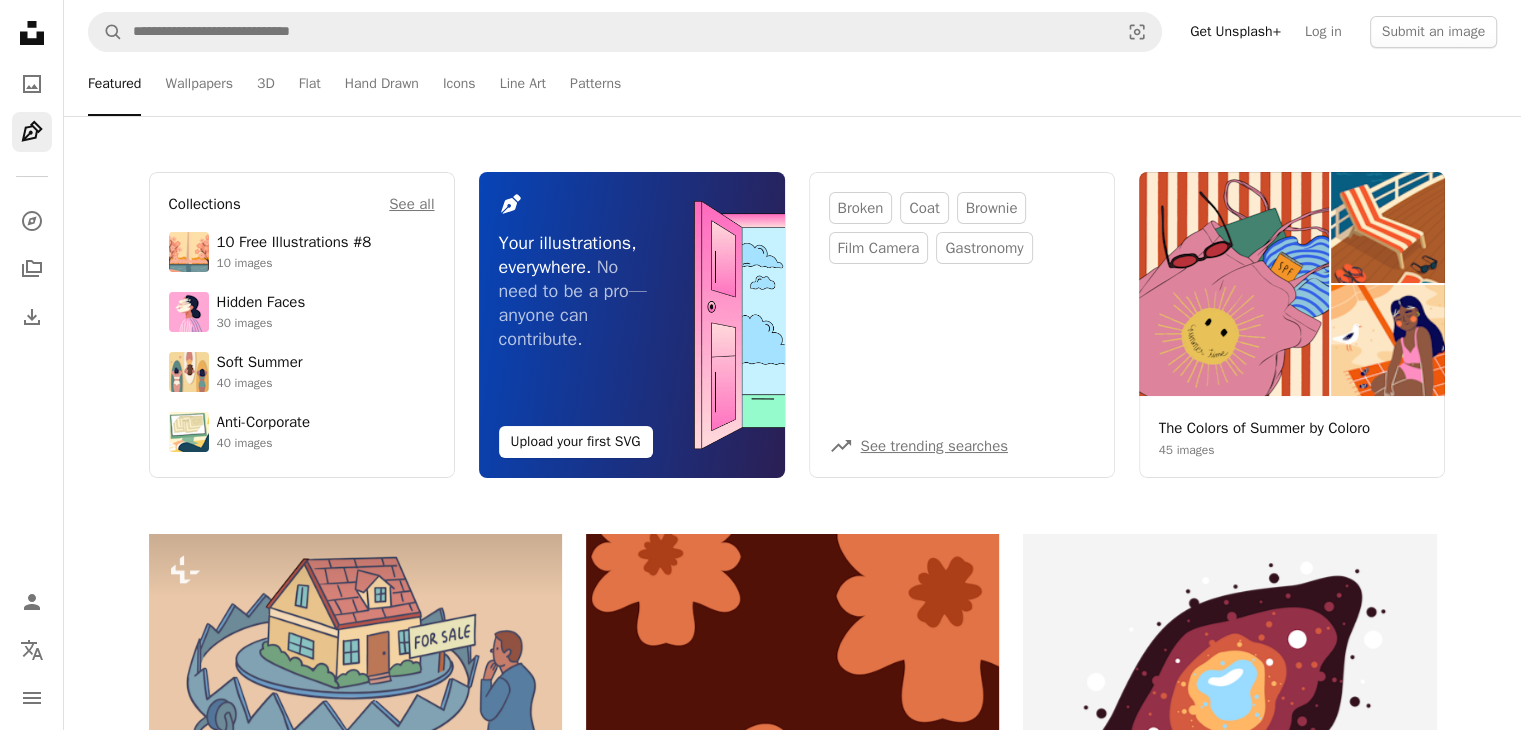 click on "Featured Featured Wallpapers 3D Flat Hand Drawn Icons Line Art Patterns" at bounding box center [792, 84] 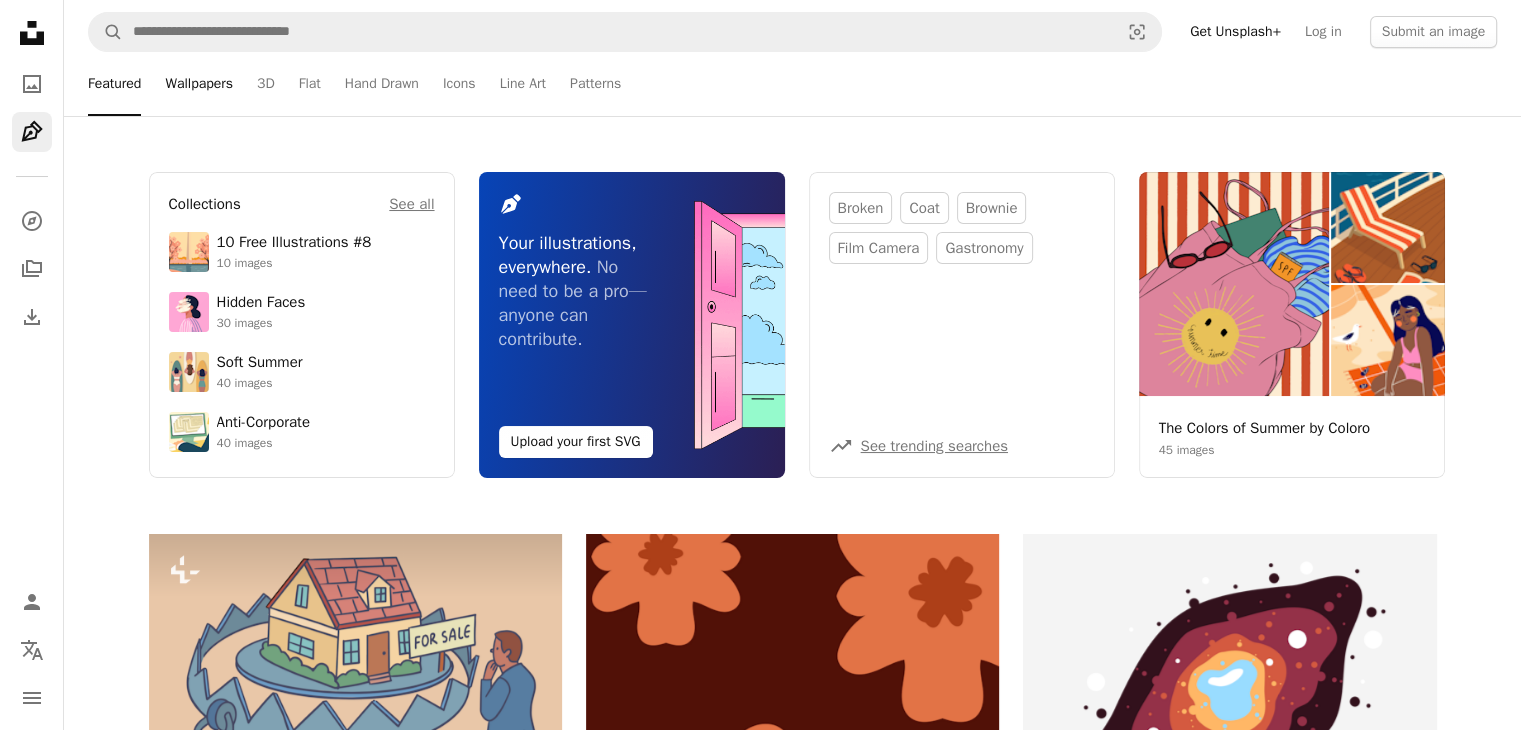 click on "Wallpapers" at bounding box center [199, 84] 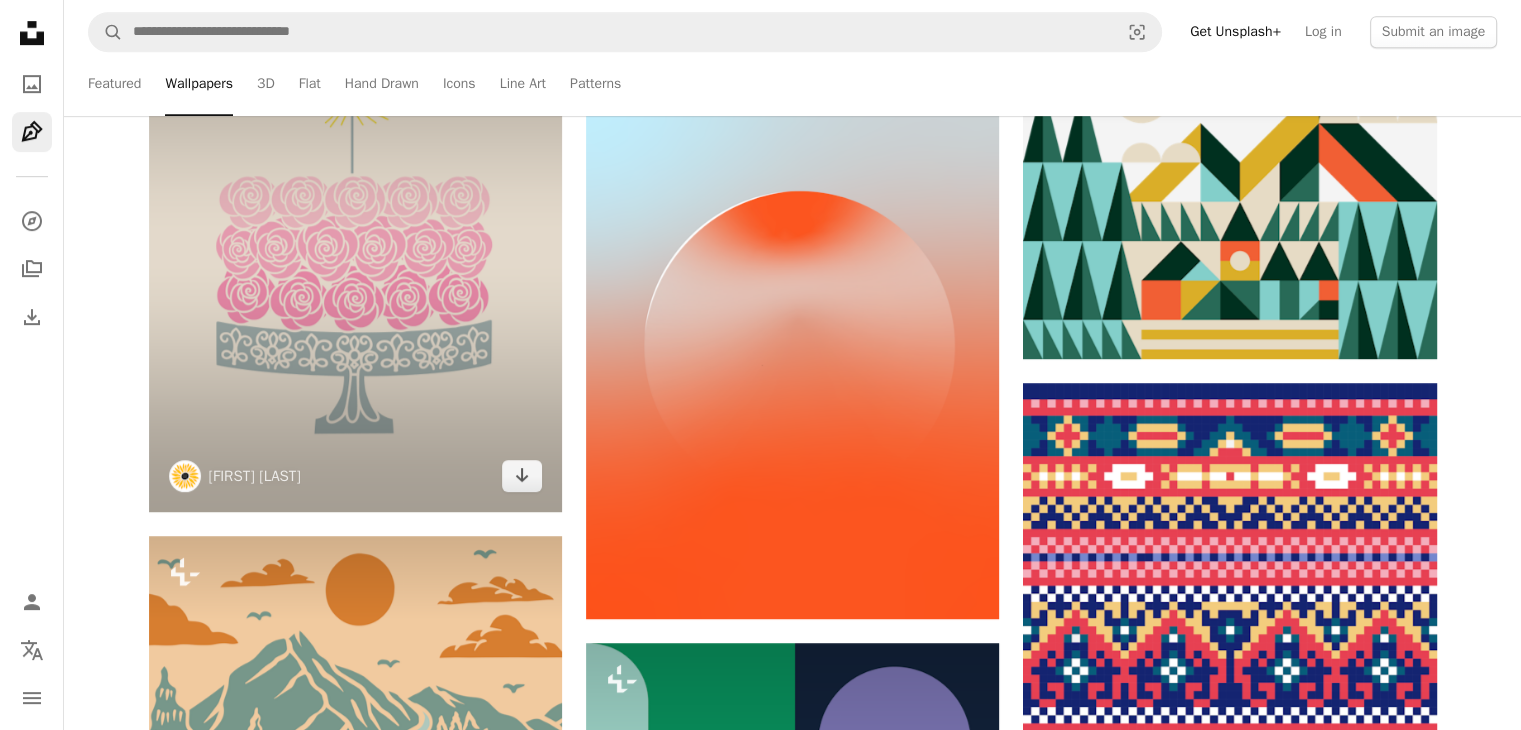 scroll, scrollTop: 500, scrollLeft: 0, axis: vertical 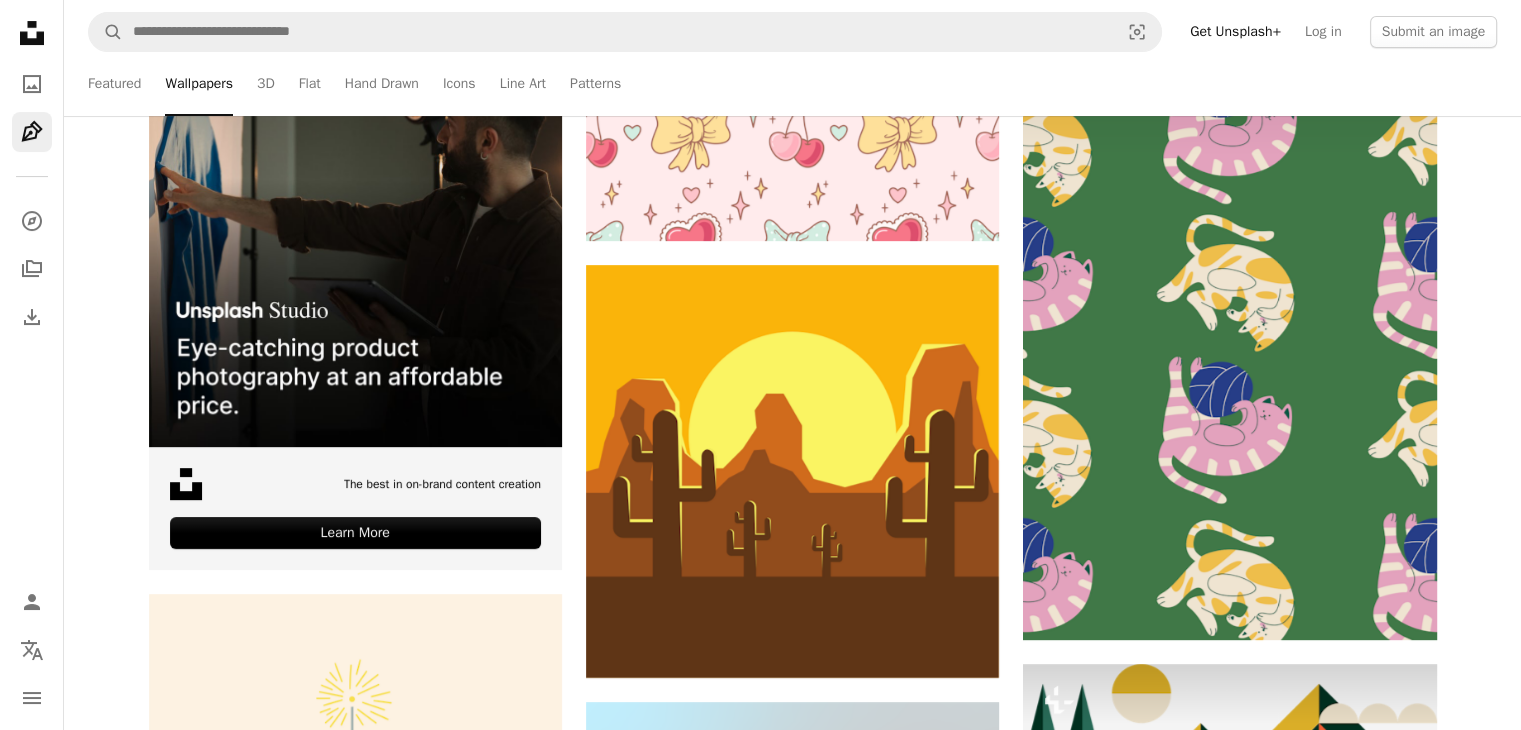 click on "Featured Featured Wallpapers 3D Flat Hand Drawn Icons Line Art Patterns" at bounding box center [792, 84] 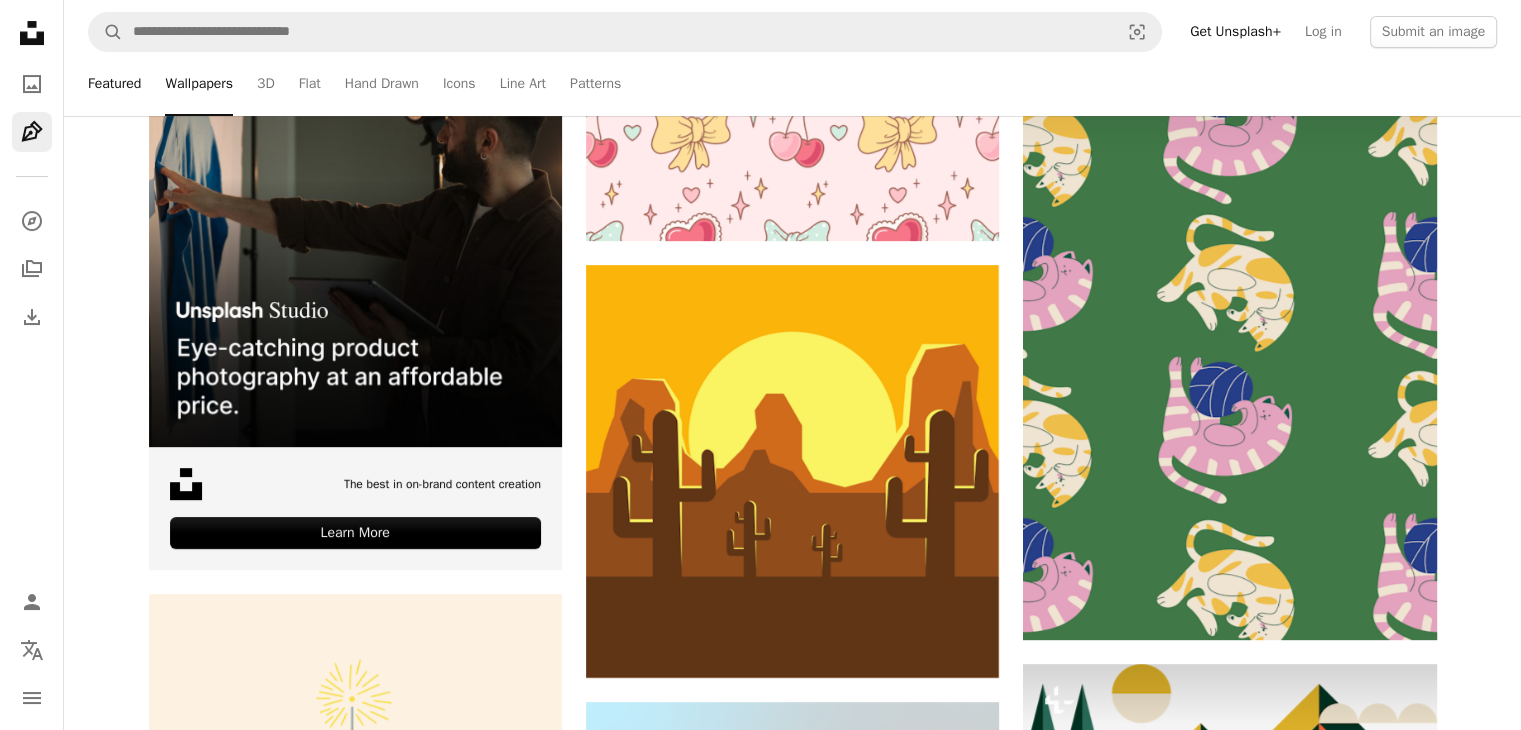 click on "Featured" at bounding box center [114, 84] 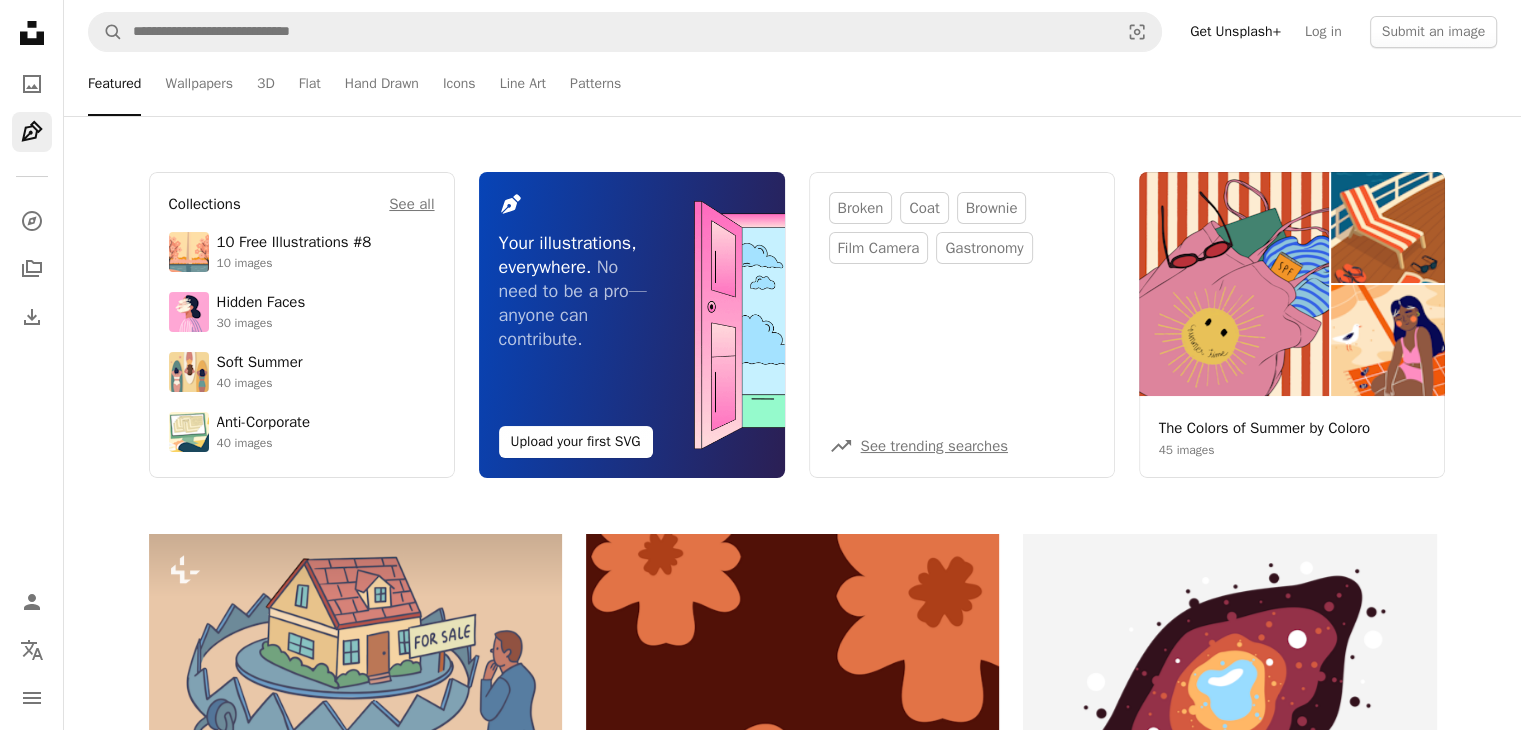 click on "A magnifying glass Visual search Get Unsplash+ Log in Submit an image" at bounding box center [792, 32] 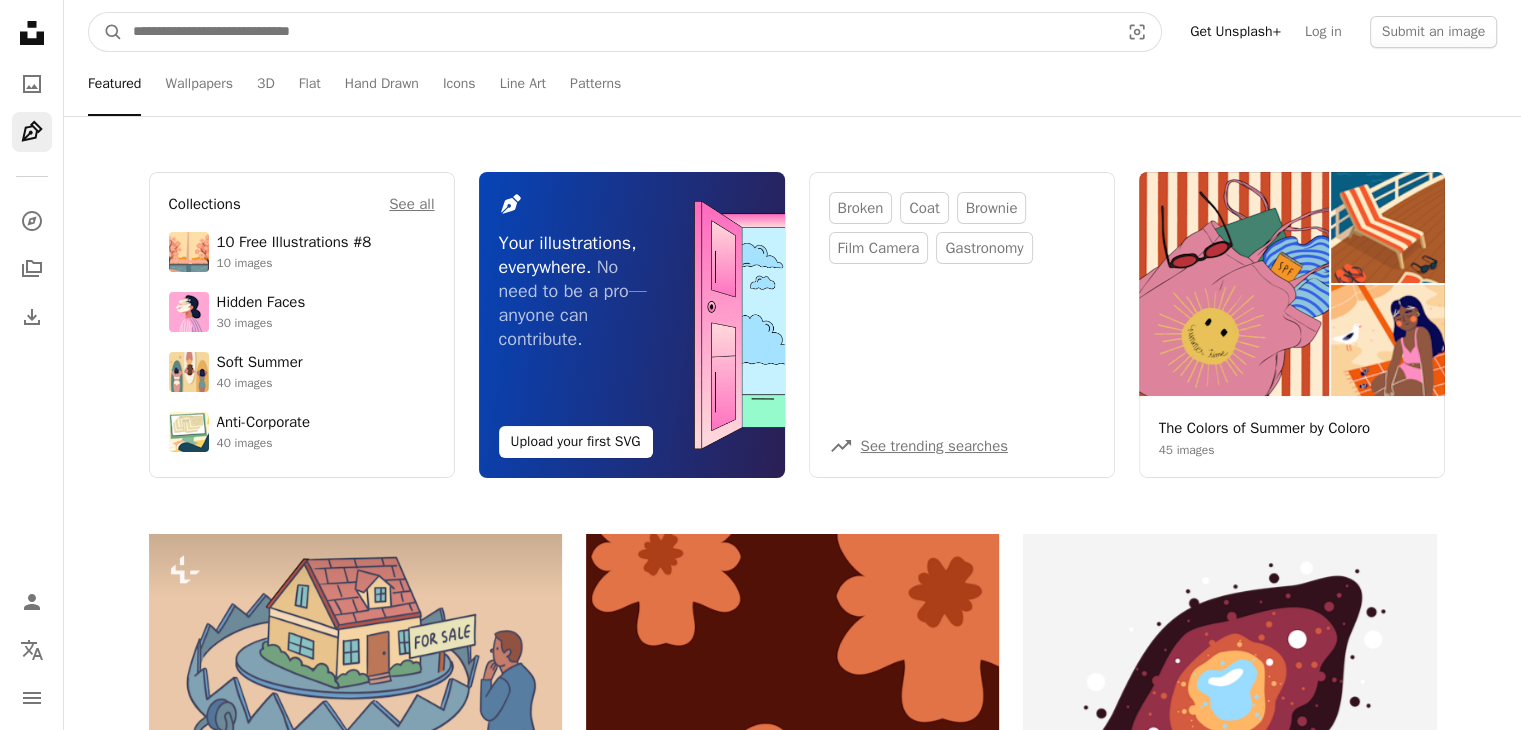 click at bounding box center (618, 32) 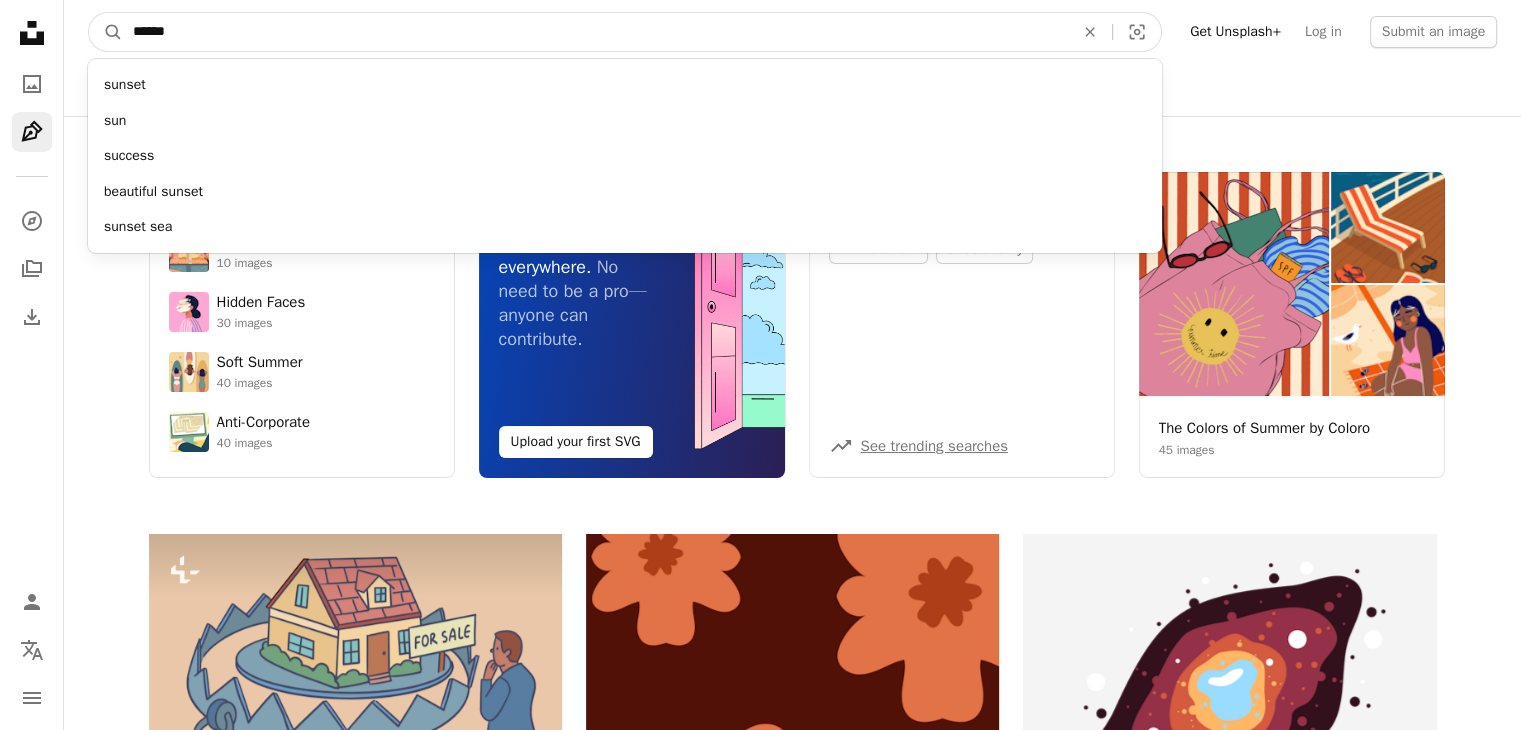 type on "******" 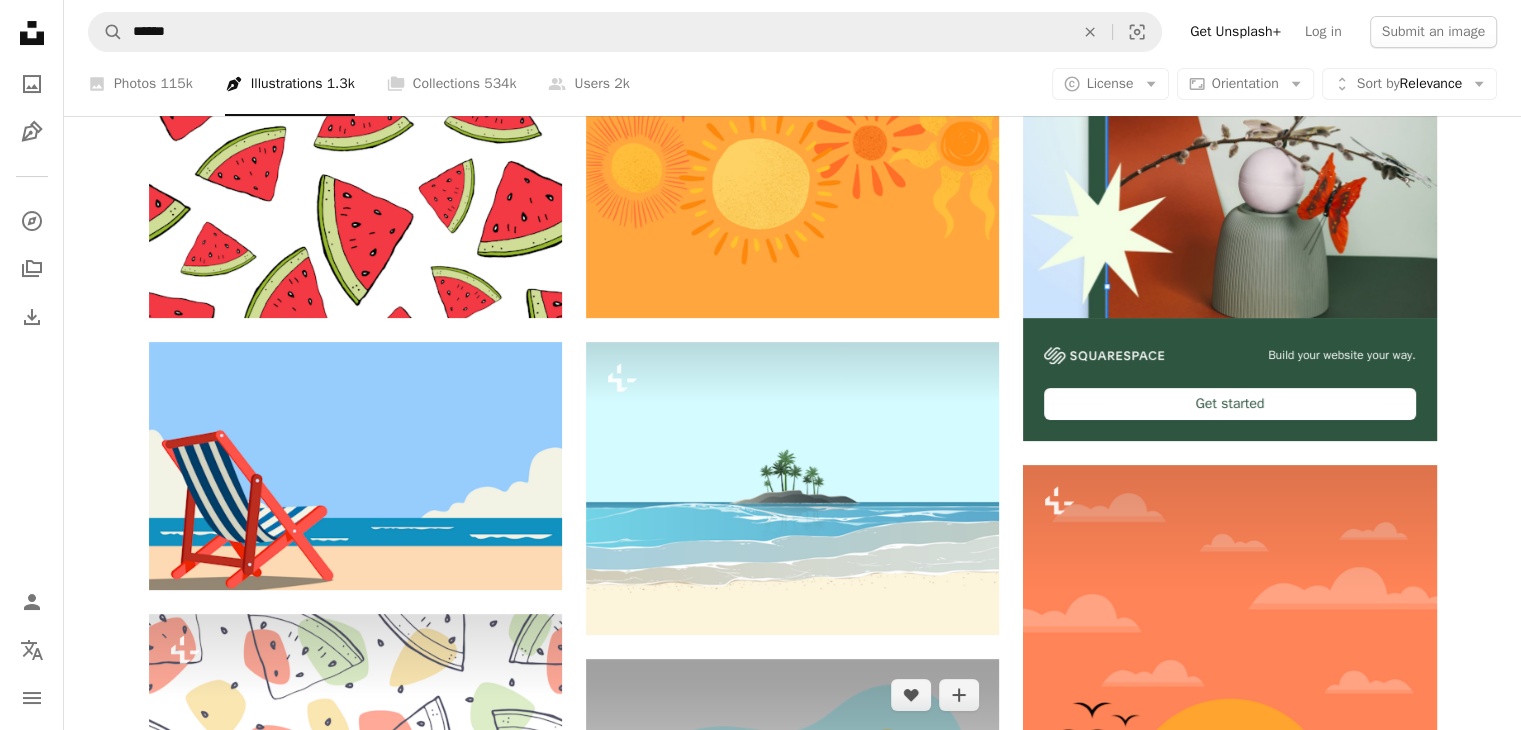 scroll, scrollTop: 600, scrollLeft: 0, axis: vertical 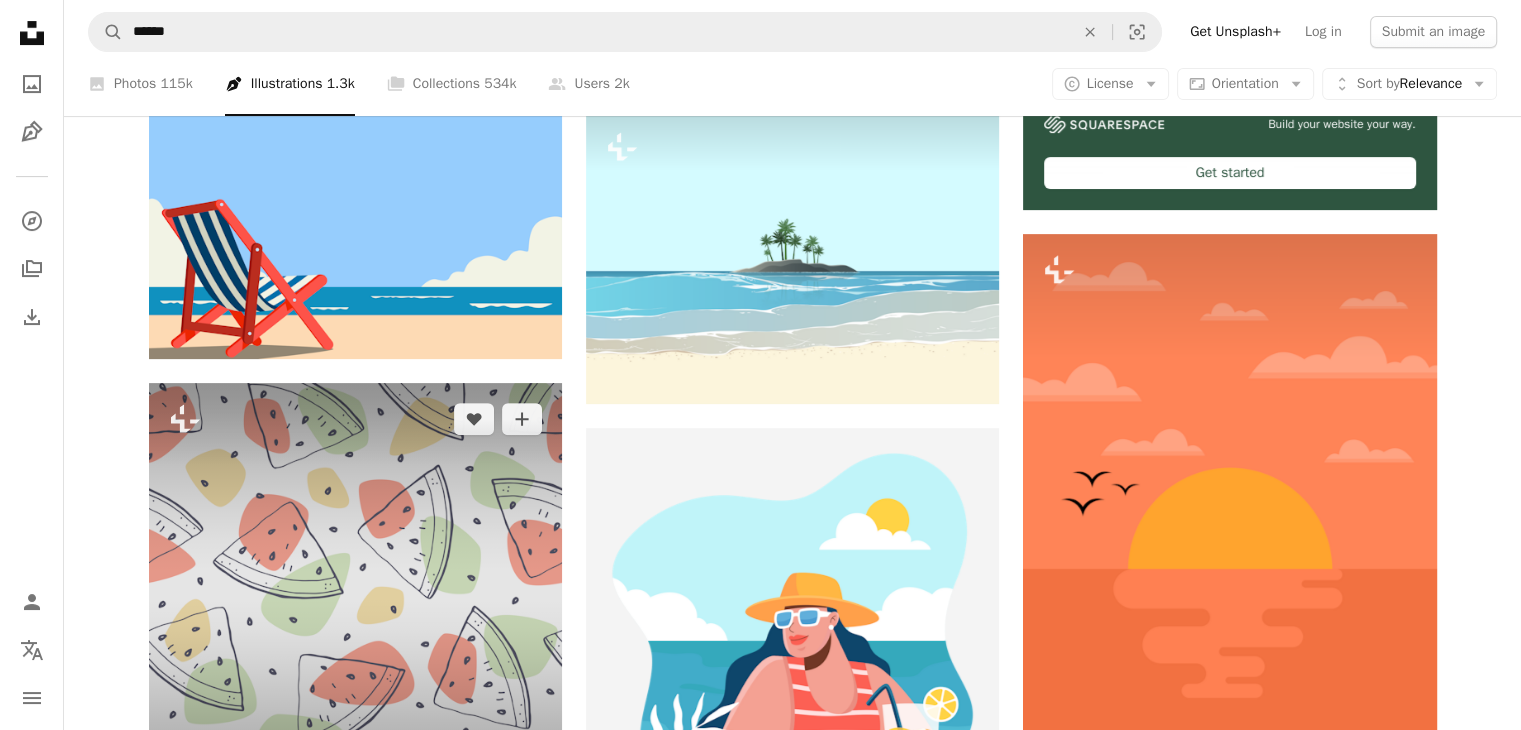 click at bounding box center (355, 589) 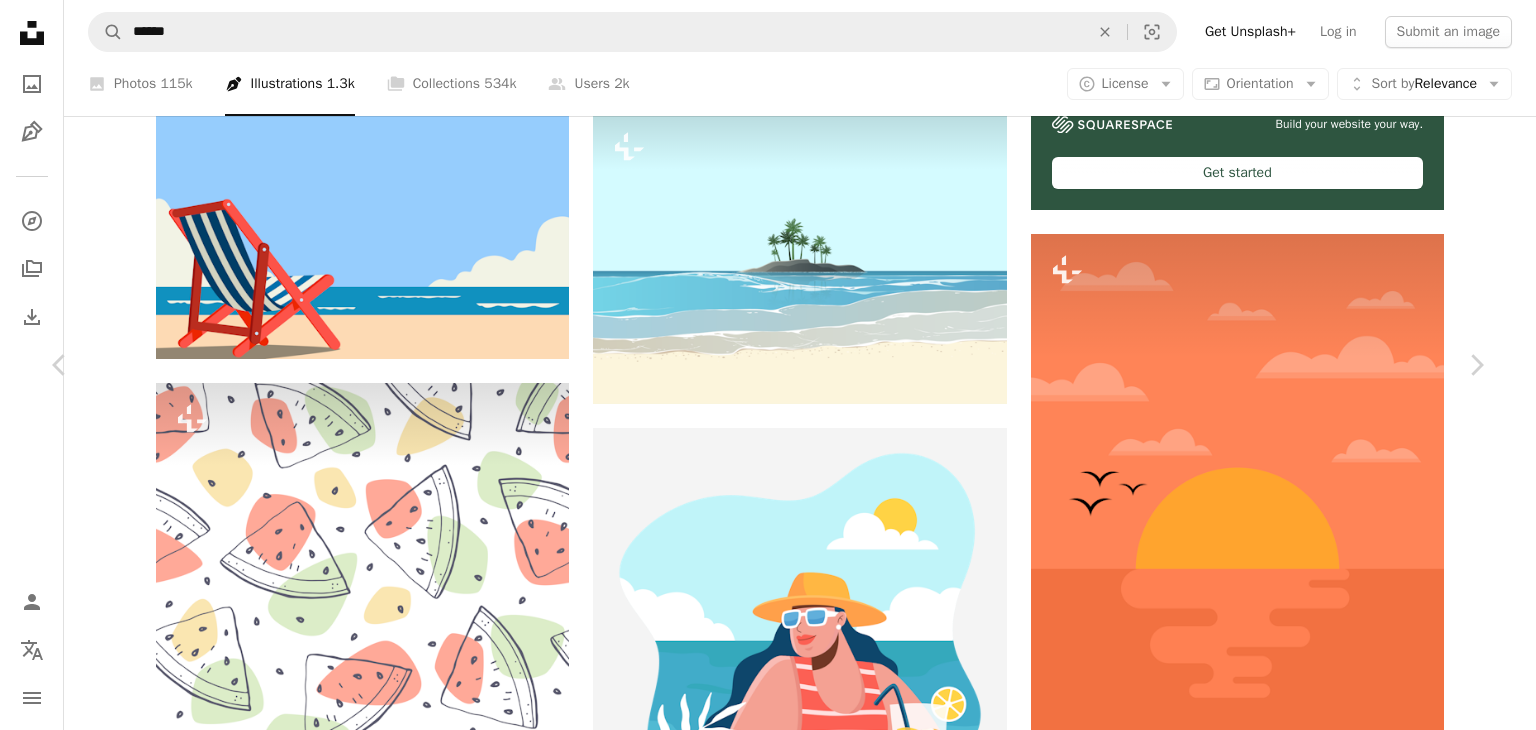 click on "A lock   Download" at bounding box center [1325, 4233] 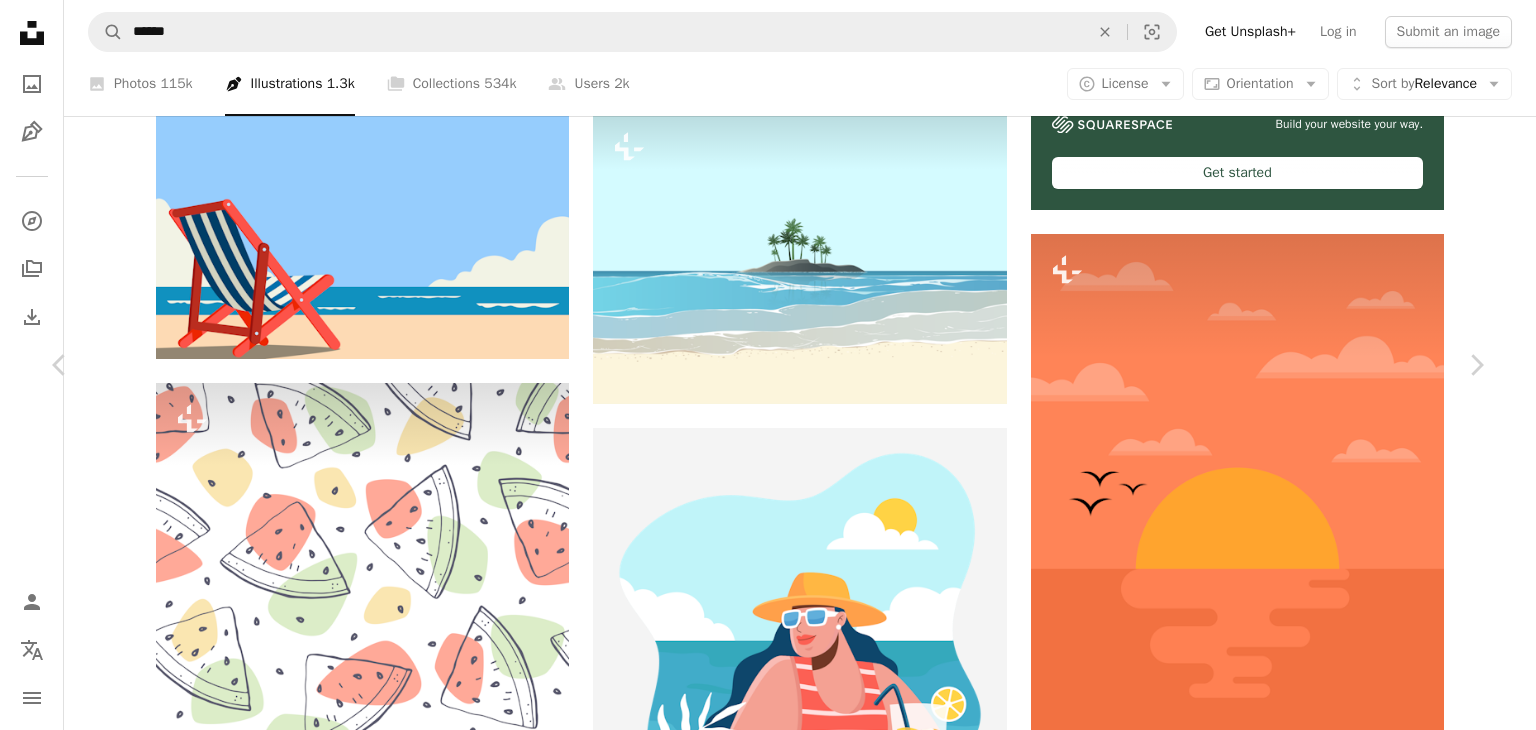 click on "An X shape Unsplash+ This purchase includes access to our full library of visuals. A plus sign Members-only content added monthly A plus sign Unlimited royalty-free downloads A plus sign Illustrations  New A plus sign Enhanced legal protections $16  with a 1-month plan Unlimited royalty-free use, cancel anytime. $84   with a yearly plan Save  $108  when billed annually. Best value Continue with purchase Taxes where applicable. Renews automatically. Cancel anytime." at bounding box center (768, 4551) 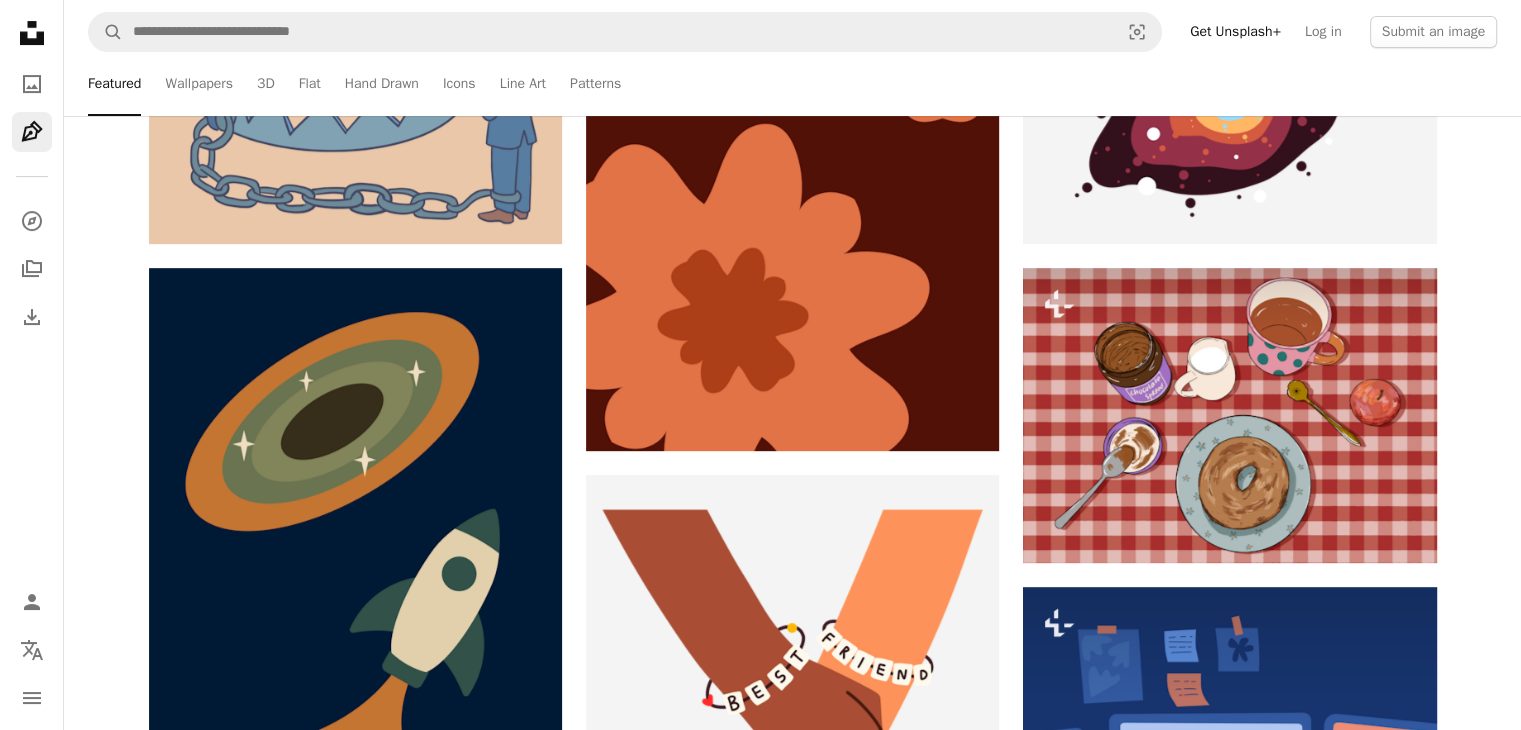 scroll, scrollTop: 0, scrollLeft: 0, axis: both 